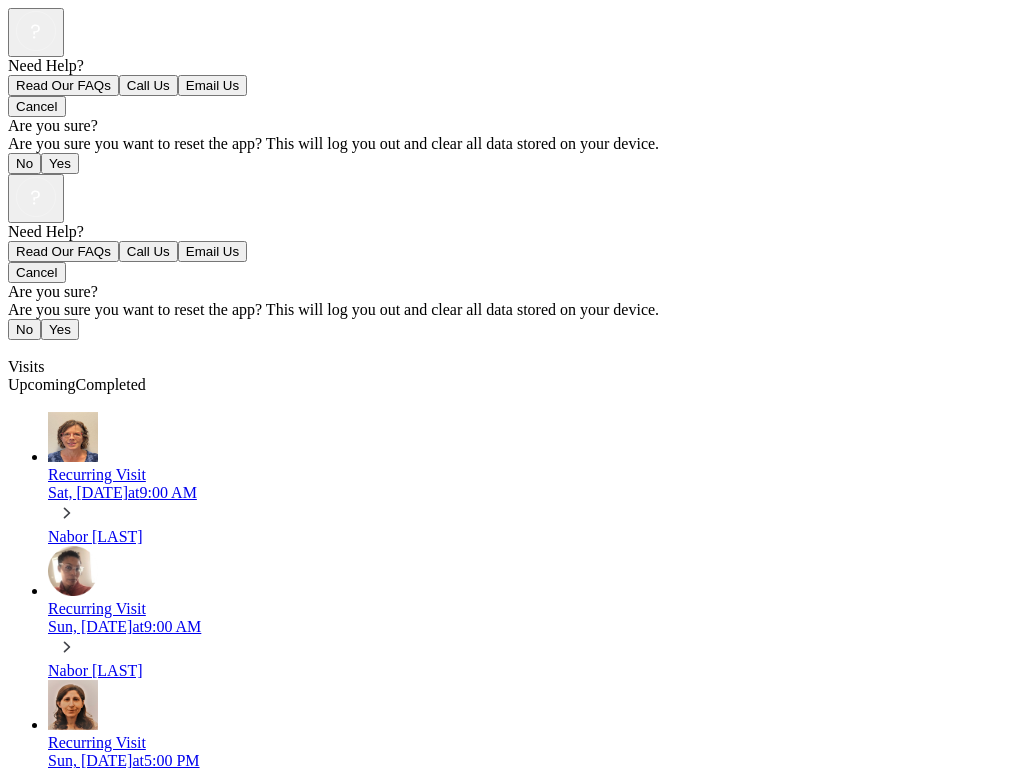 scroll, scrollTop: 0, scrollLeft: 0, axis: both 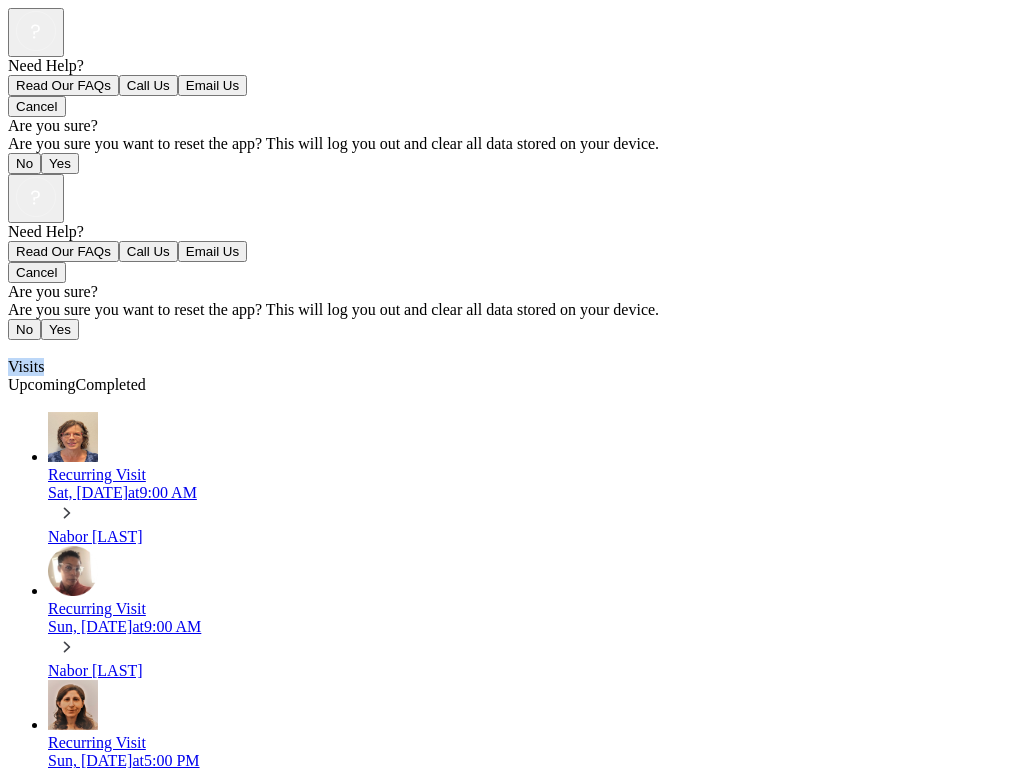 click on "Upcoming" at bounding box center [42, 384] 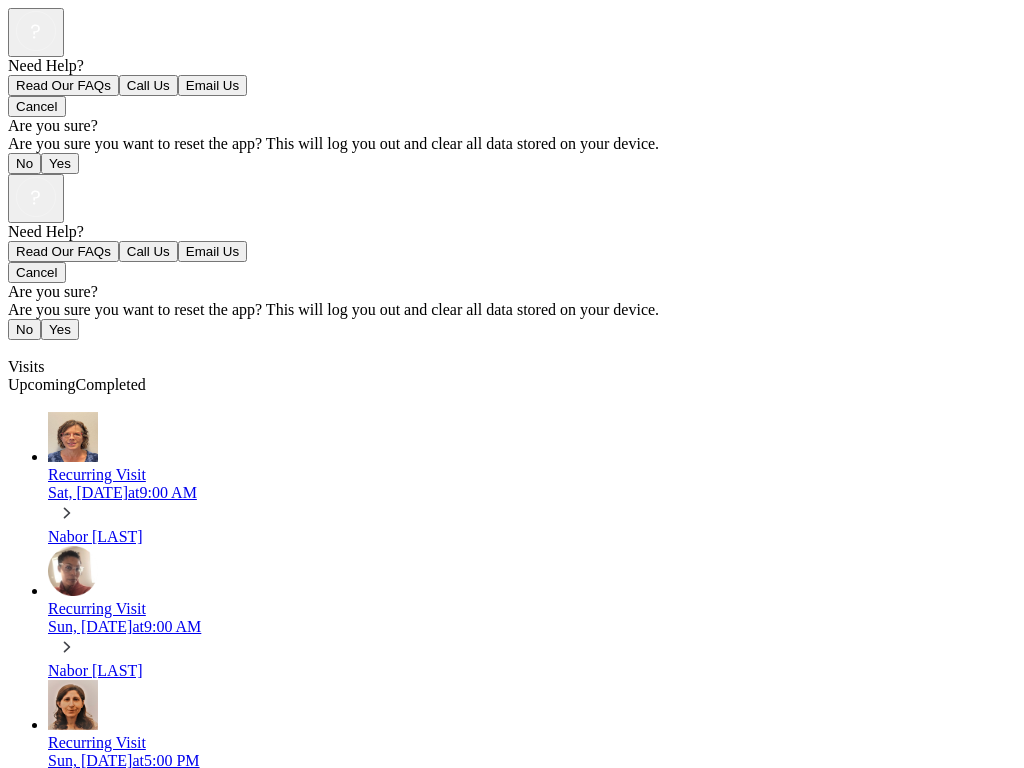click at bounding box center (73, 437) 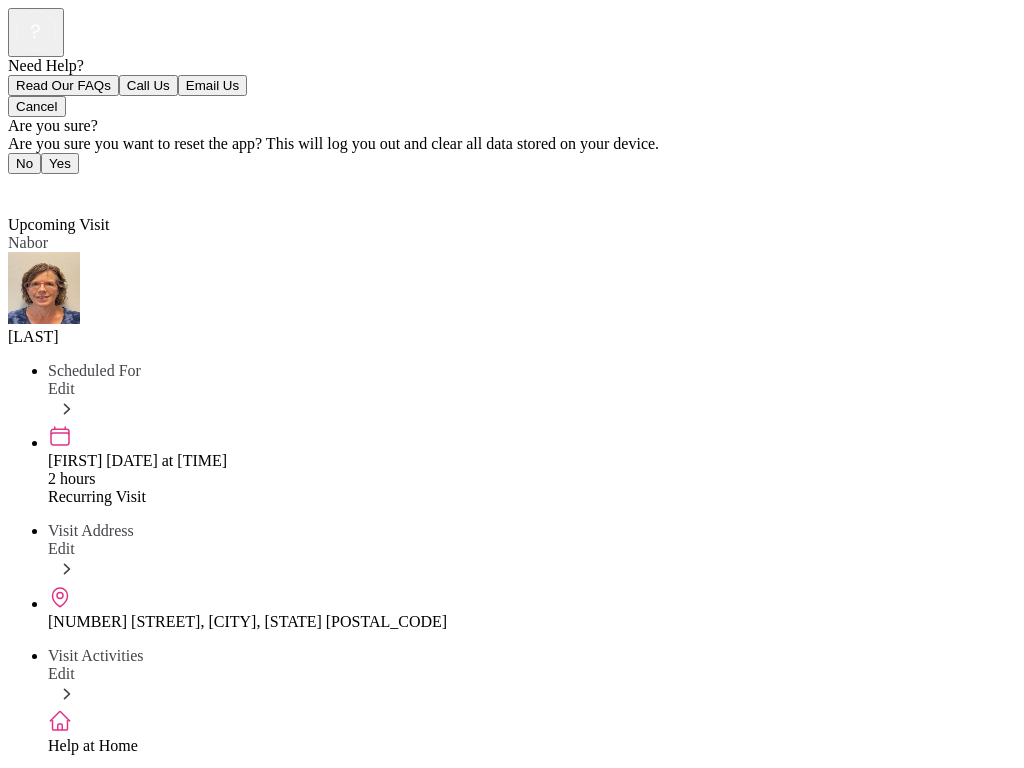 scroll, scrollTop: 0, scrollLeft: 0, axis: both 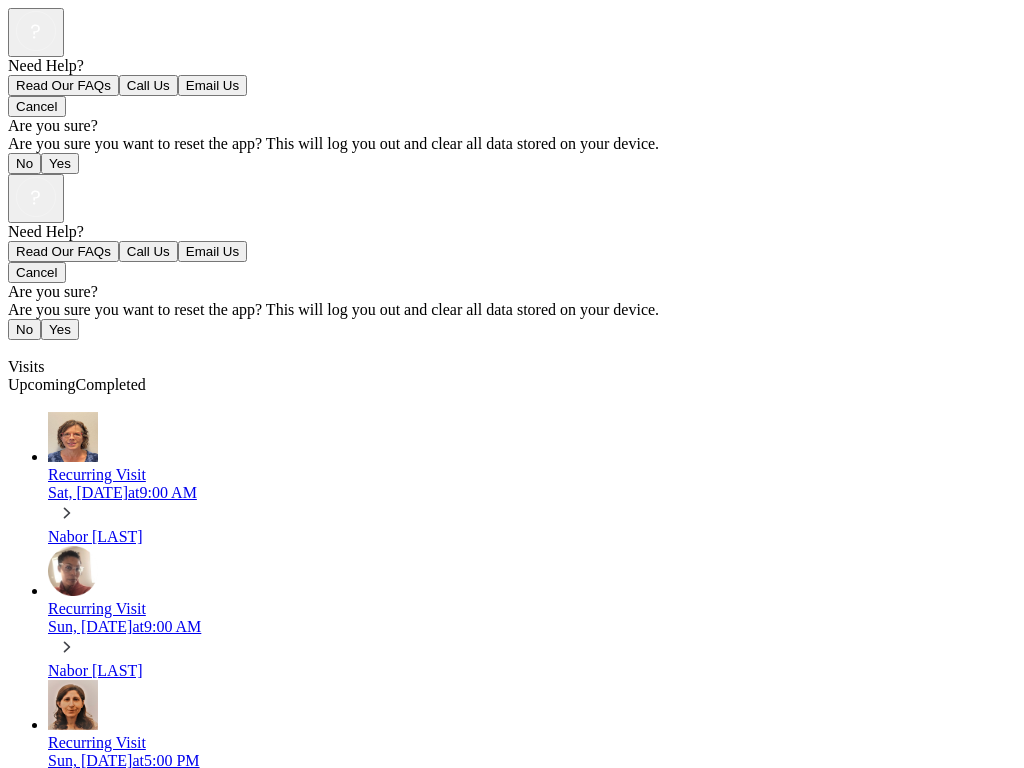 click on "Completed" at bounding box center [111, 384] 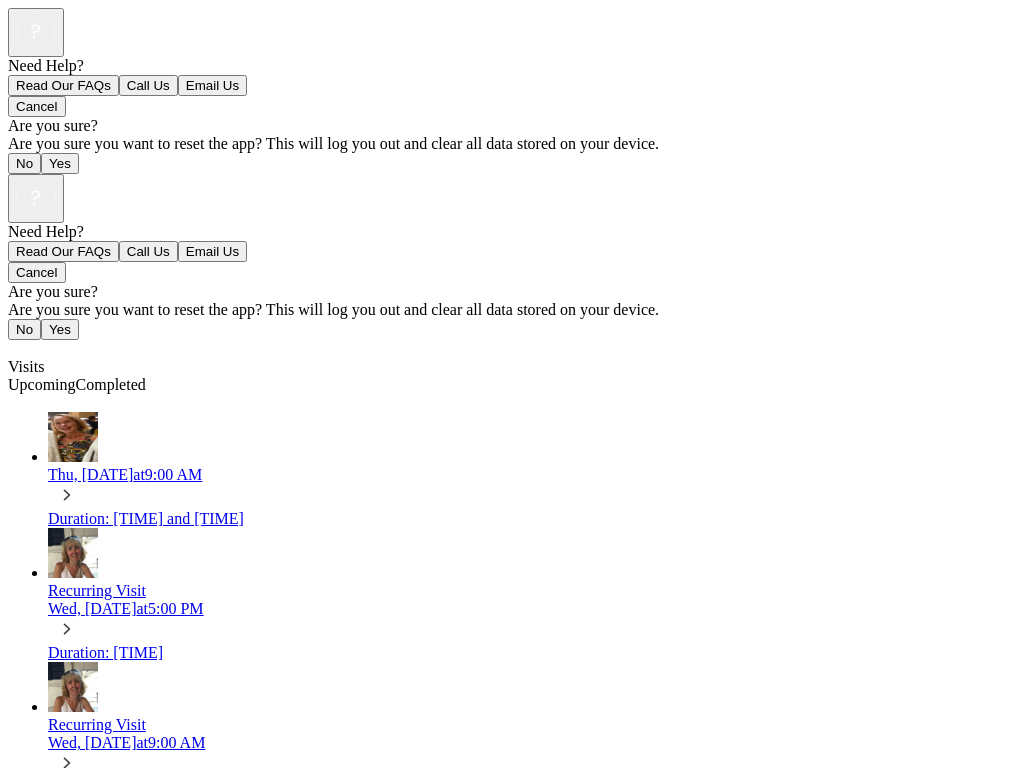 click on "Completed" at bounding box center (111, 384) 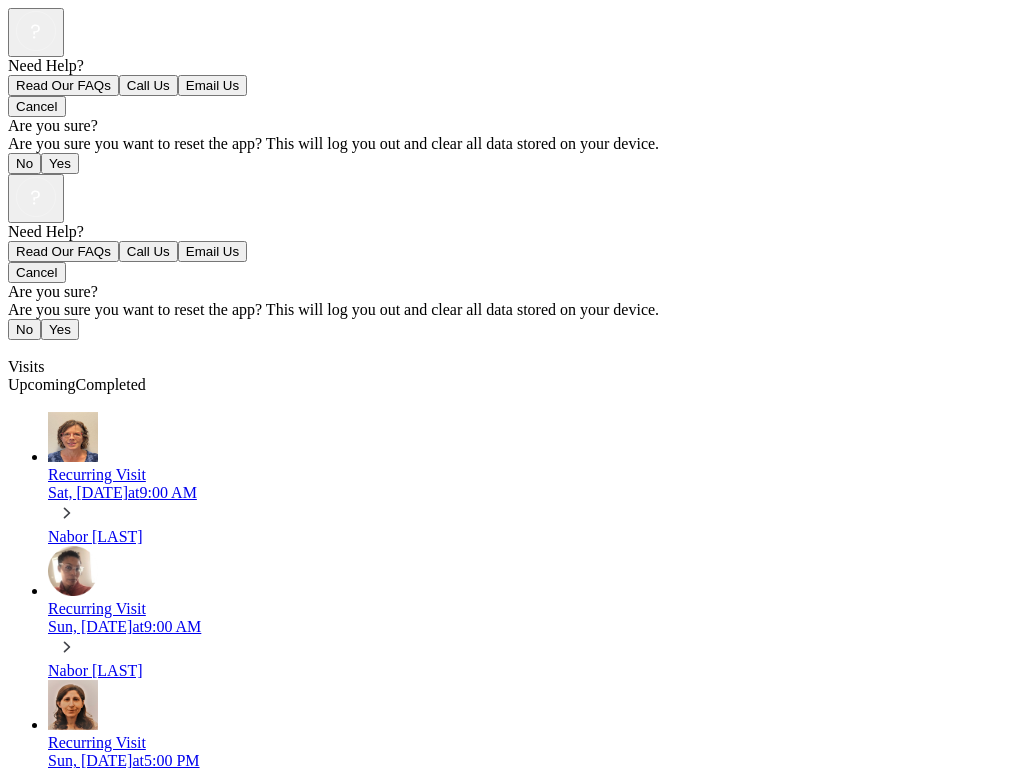 click 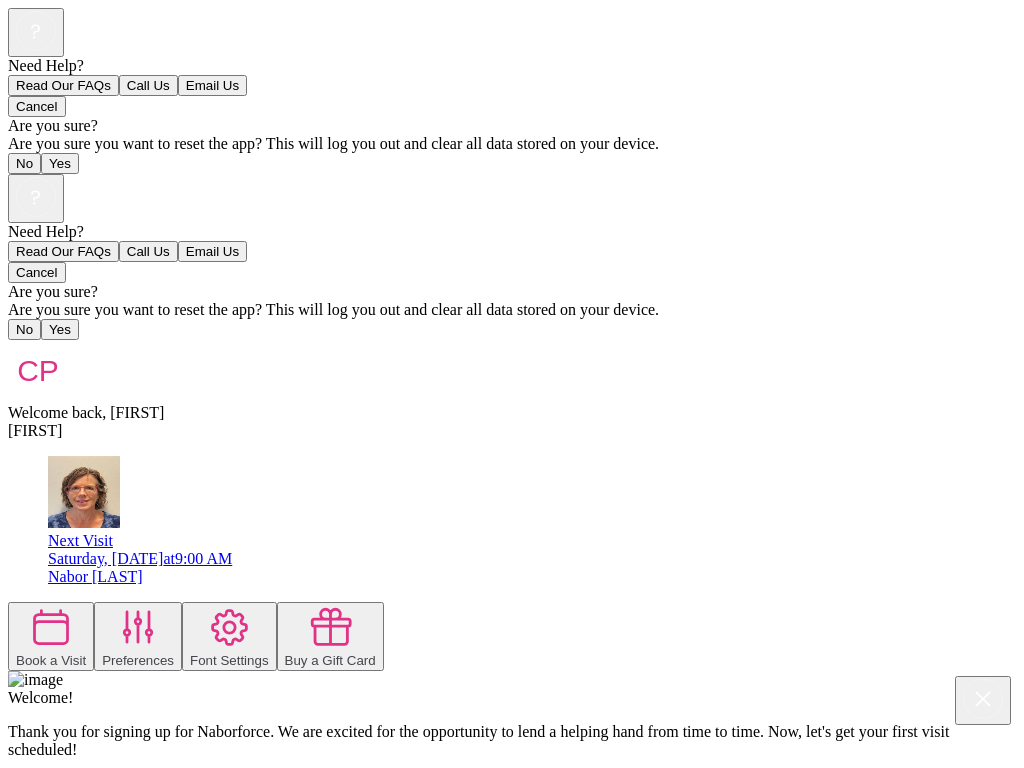 click 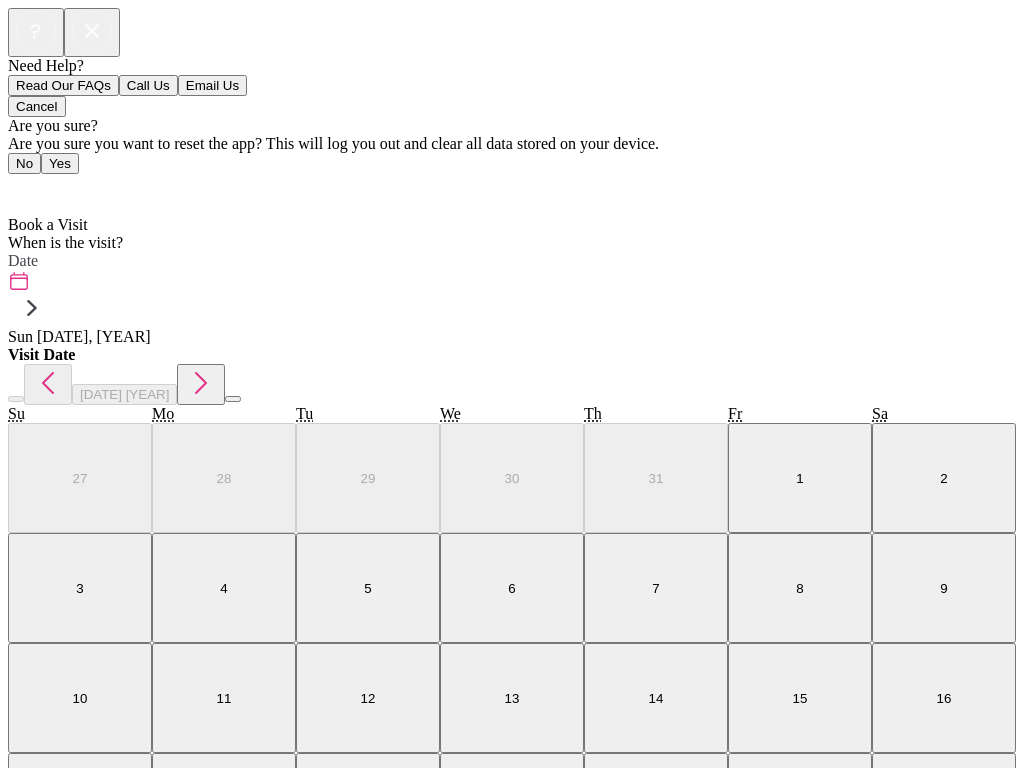 scroll, scrollTop: 46, scrollLeft: 0, axis: vertical 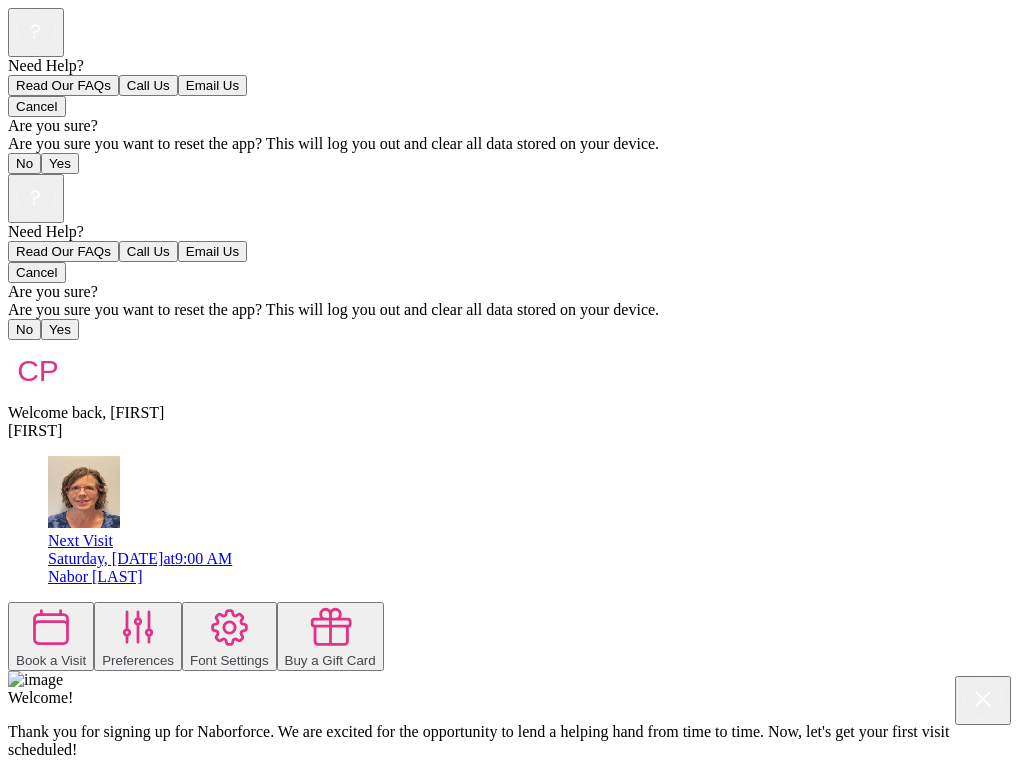 click on "Welcome back, [FIRST] Next Visit Saturday, [DATE] at [TIME] Nabor [LAST] Welcome! Thank you for signing up for Naborforce. We are excited for the opportunity to lend a helping hand from time to time. Now, let's get your first visit scheduled!" at bounding box center [512, 520] 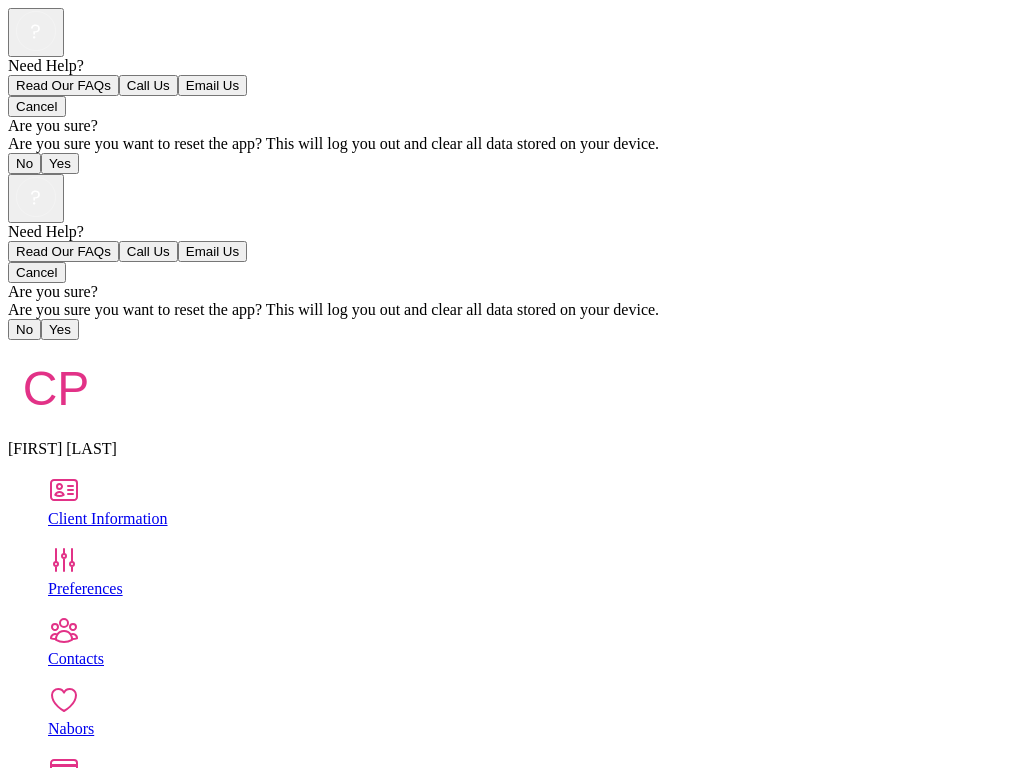 scroll, scrollTop: 5, scrollLeft: 0, axis: vertical 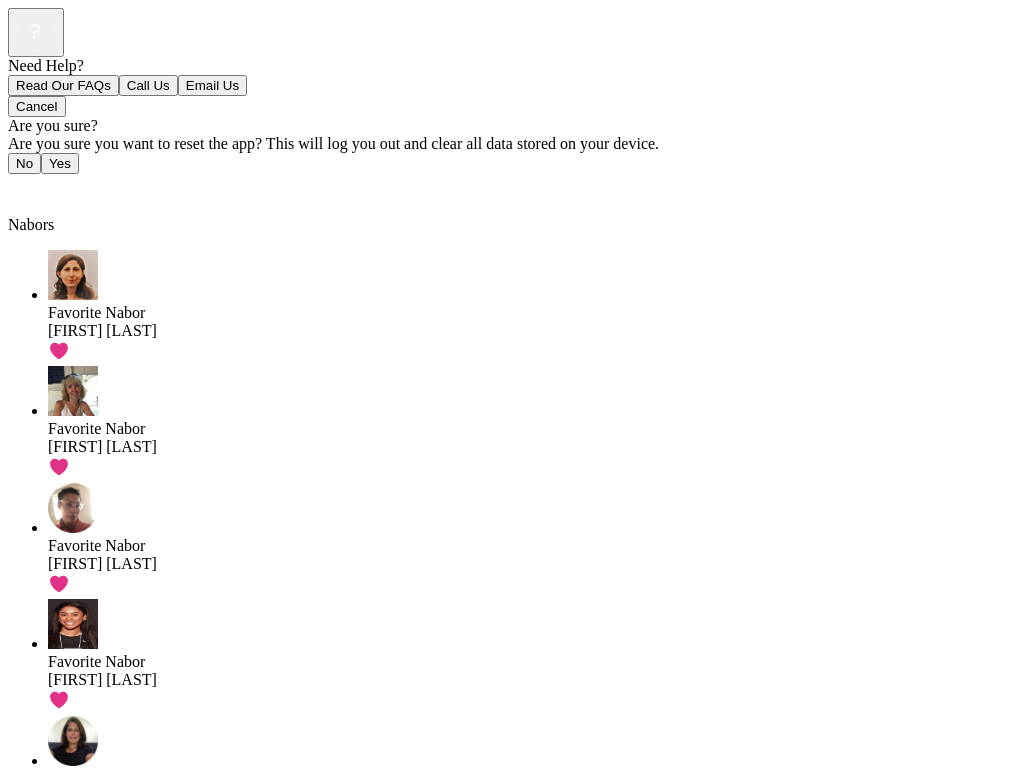 click on "Favorite Nabor" at bounding box center [532, 429] 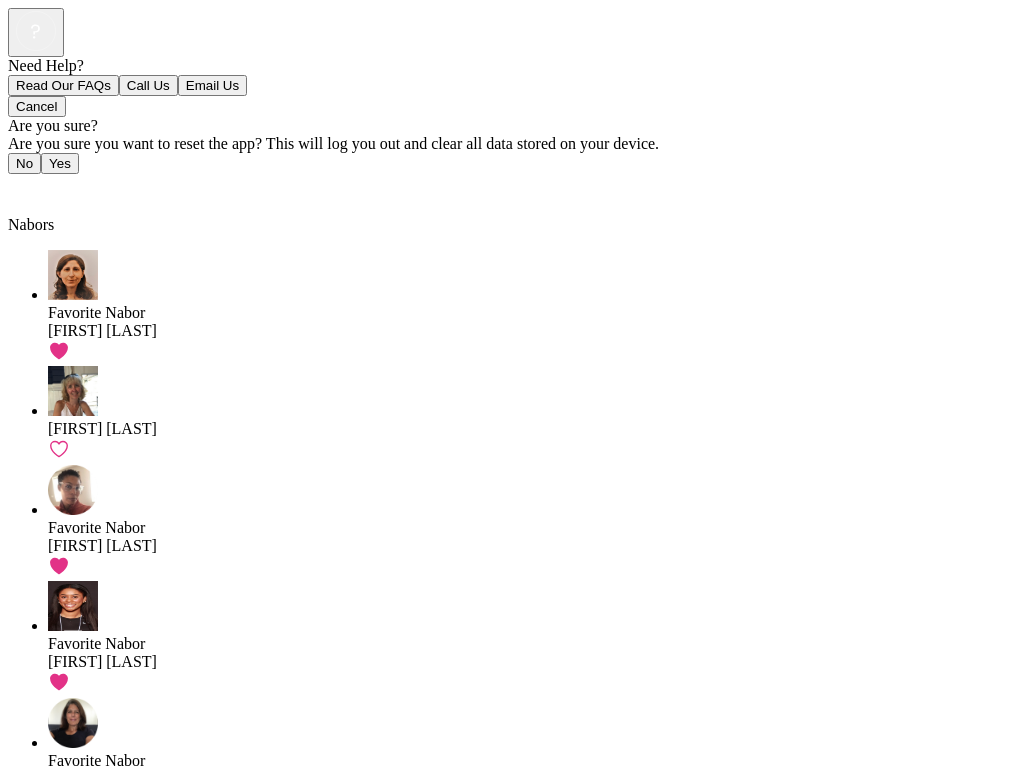 click on "[FIRST] [LAST]" at bounding box center (532, 429) 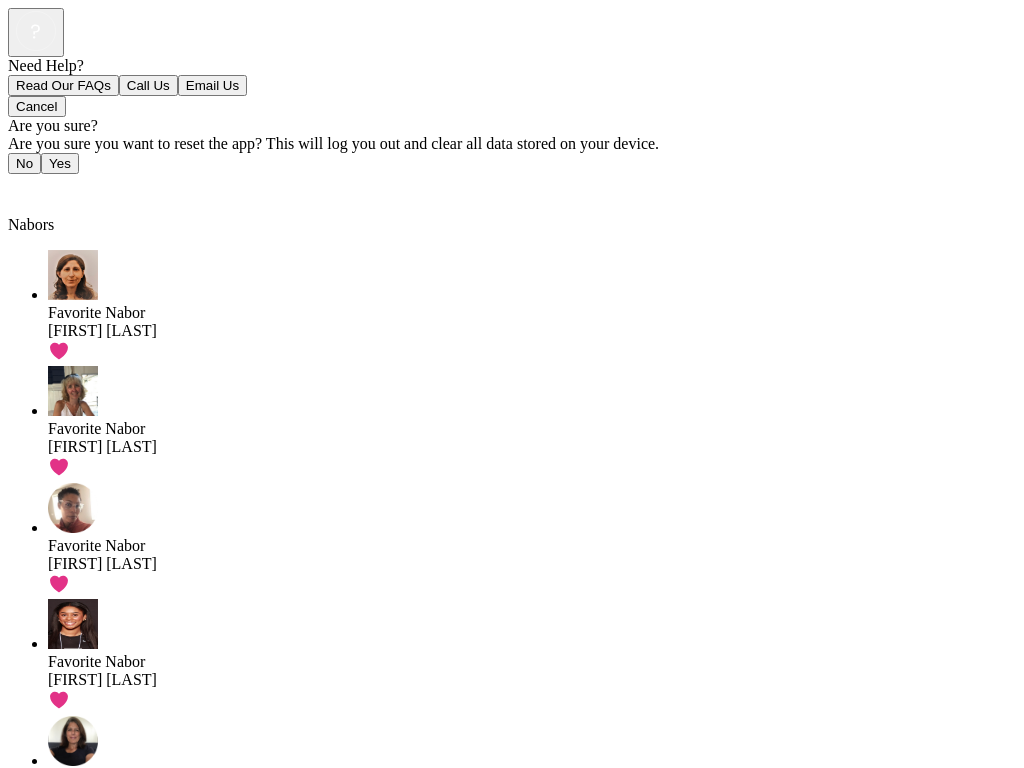 click on "Back" at bounding box center [36, 188] 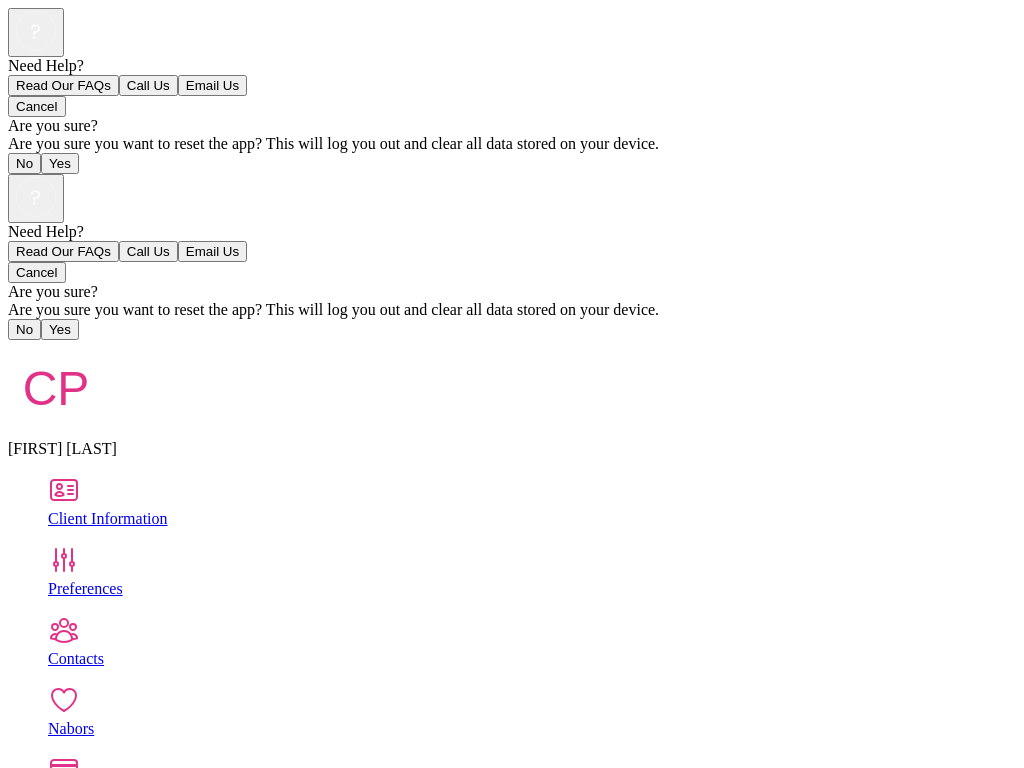 click on "Client Information" at bounding box center [532, 519] 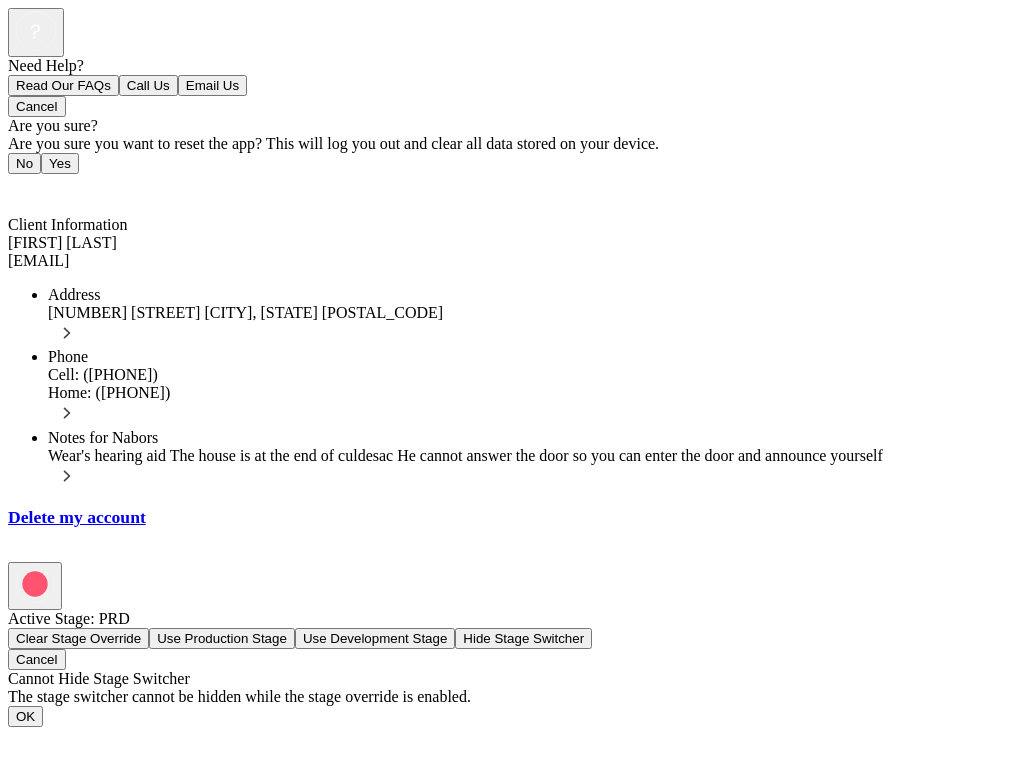 click on "Back" at bounding box center [36, 188] 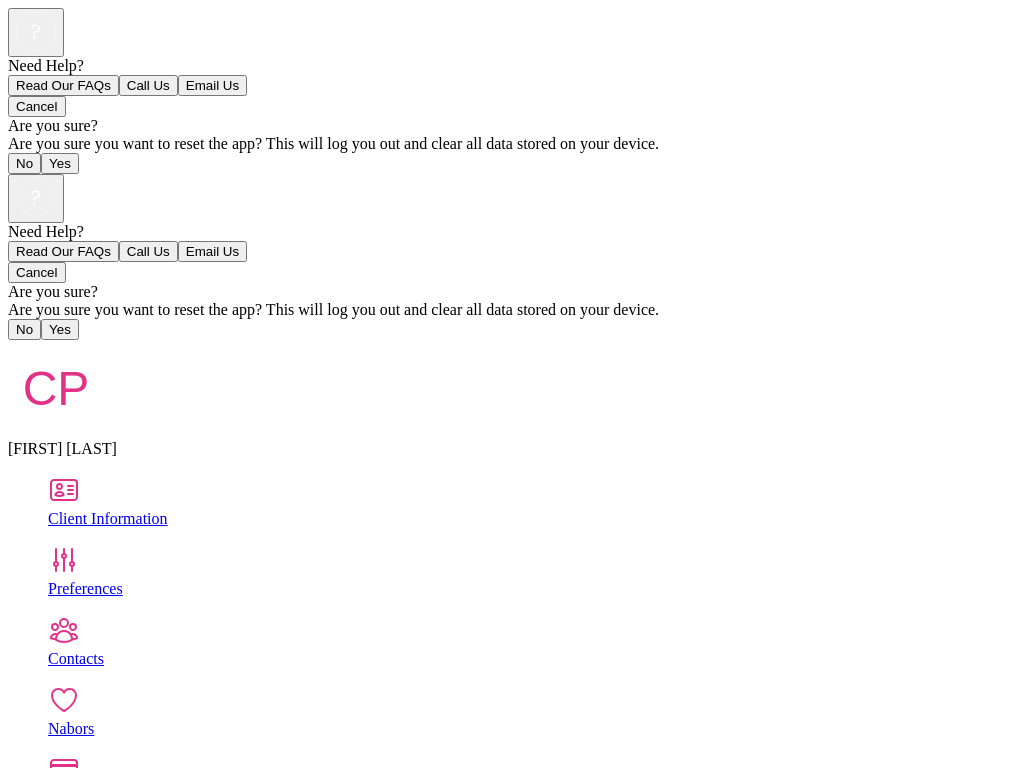 click on "Home" at bounding box center [512, 1161] 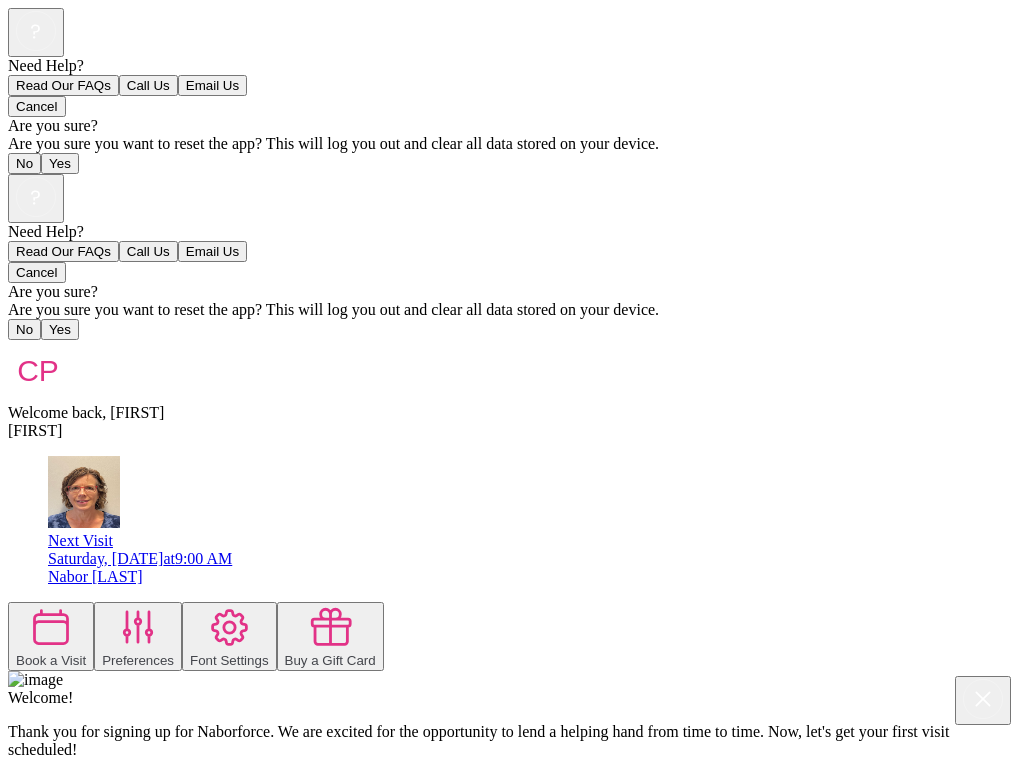 click 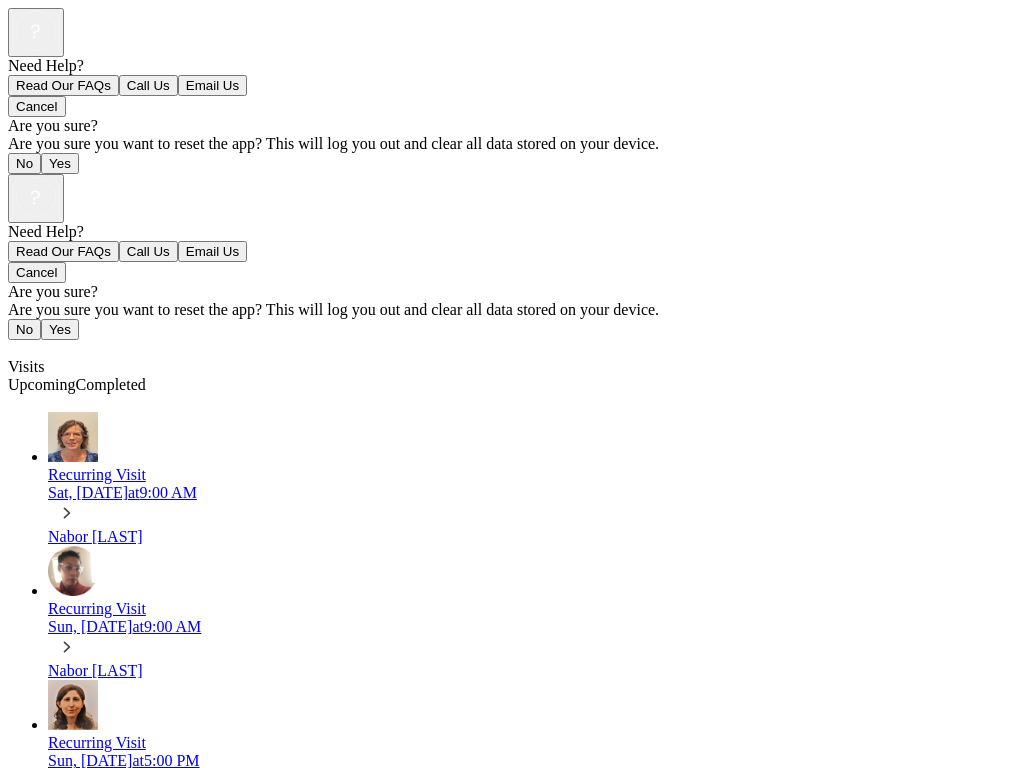 scroll, scrollTop: 434, scrollLeft: 0, axis: vertical 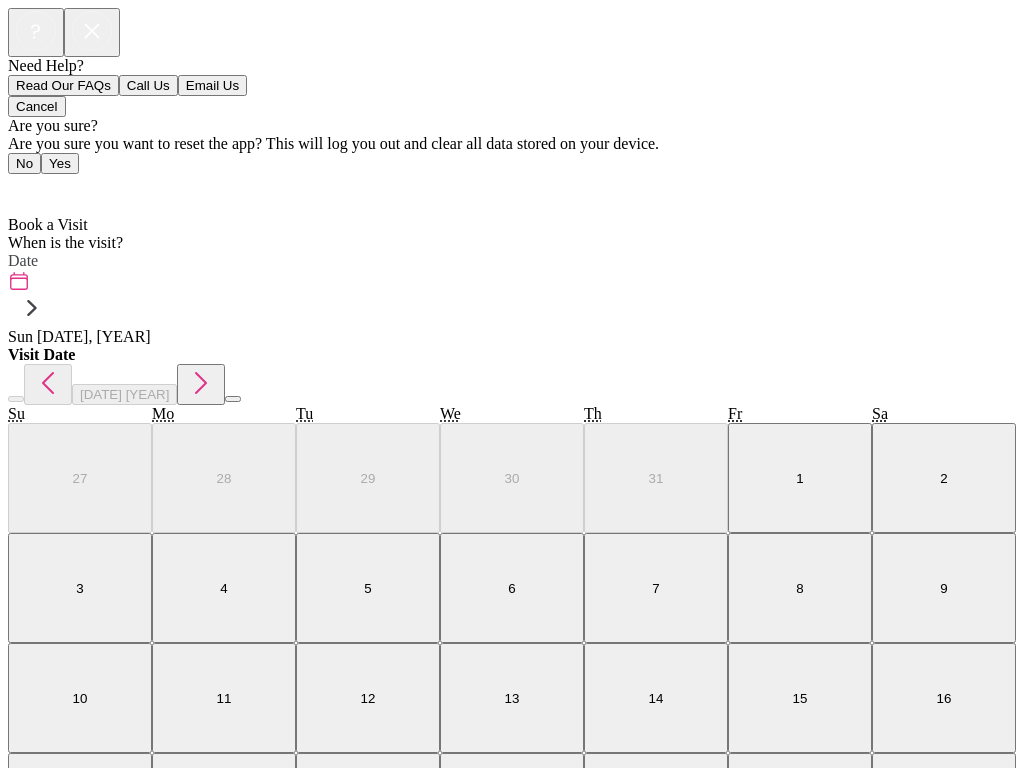 click on "Date" at bounding box center [23, 260] 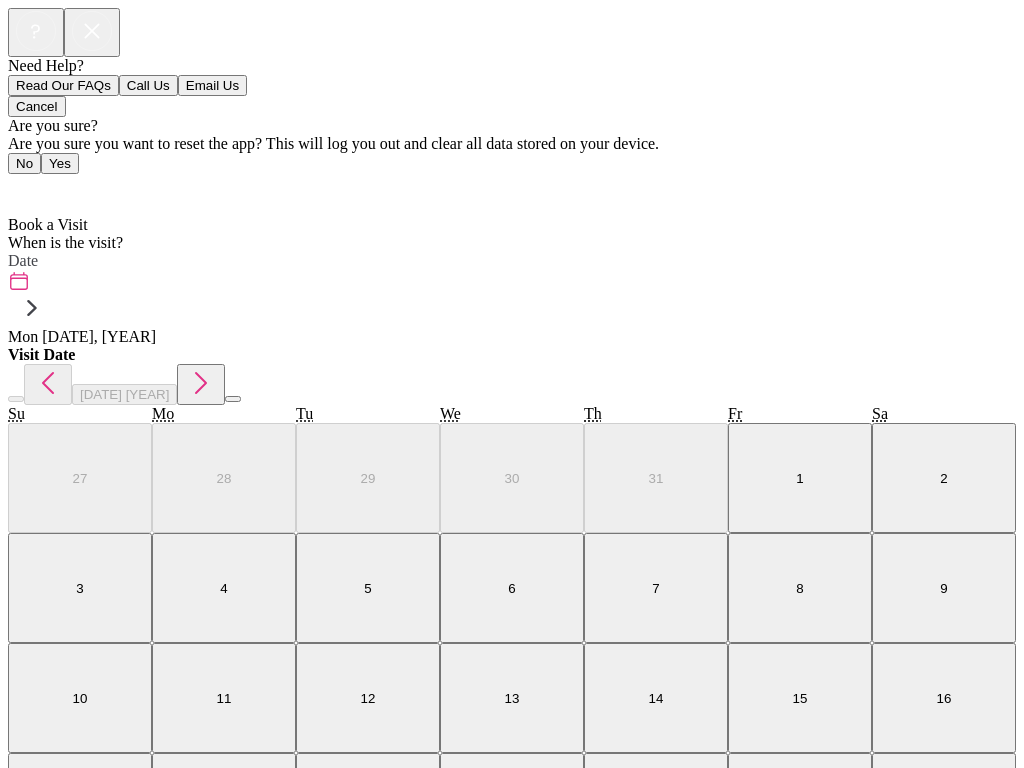 click on "OK" at bounding box center [28, 1096] 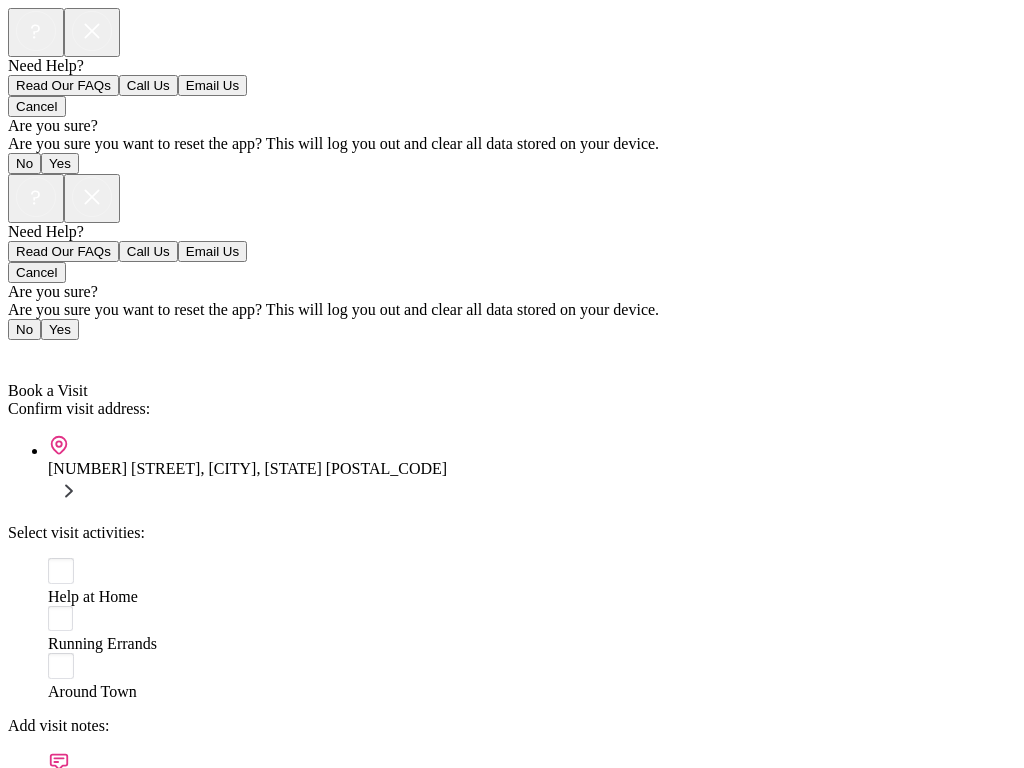 click on "Help at Home Running Errands Around Town" at bounding box center [532, 629] 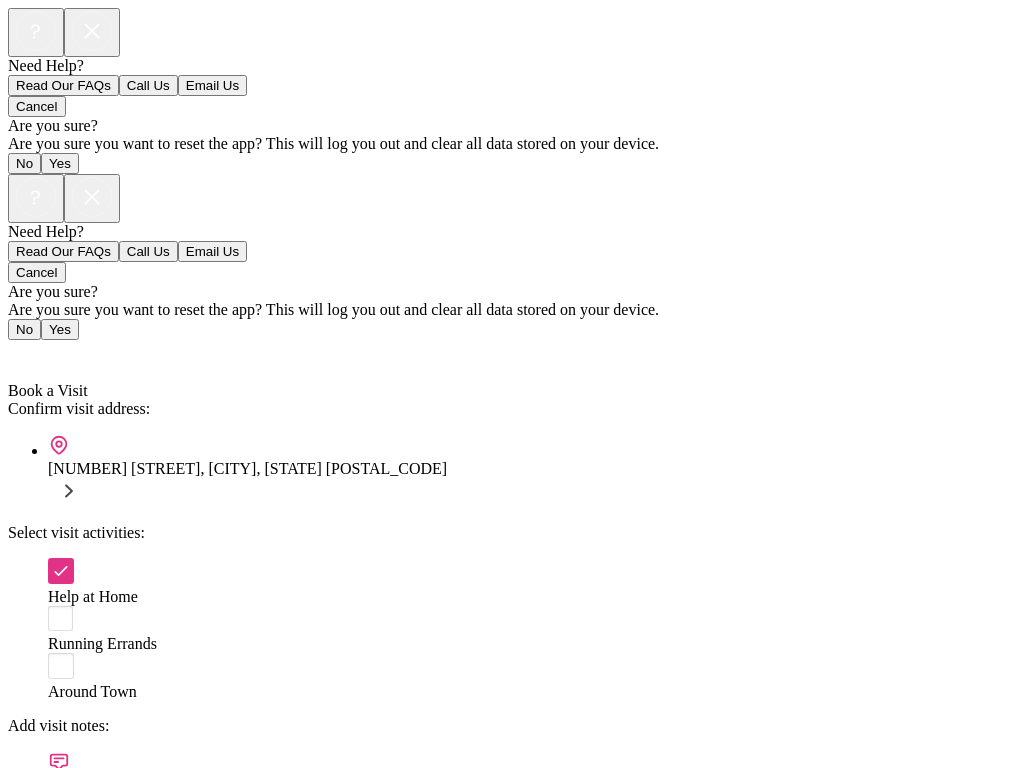 click on "Schedule Visit" at bounding box center (71, 868) 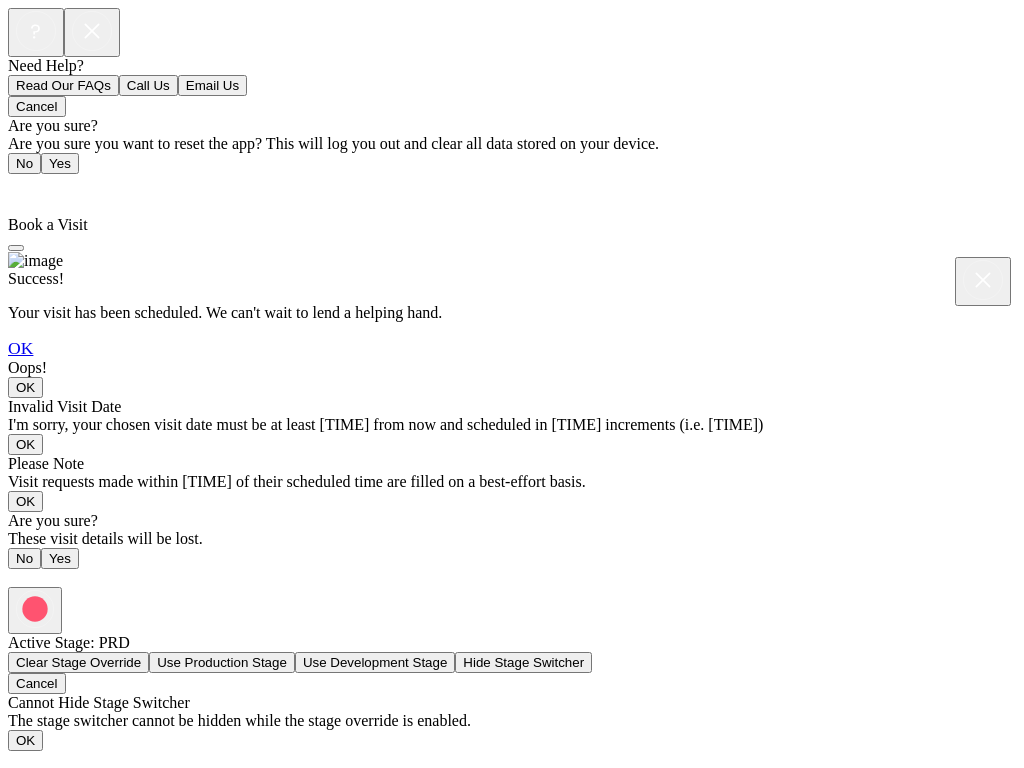 click on "OK" at bounding box center (20, 348) 